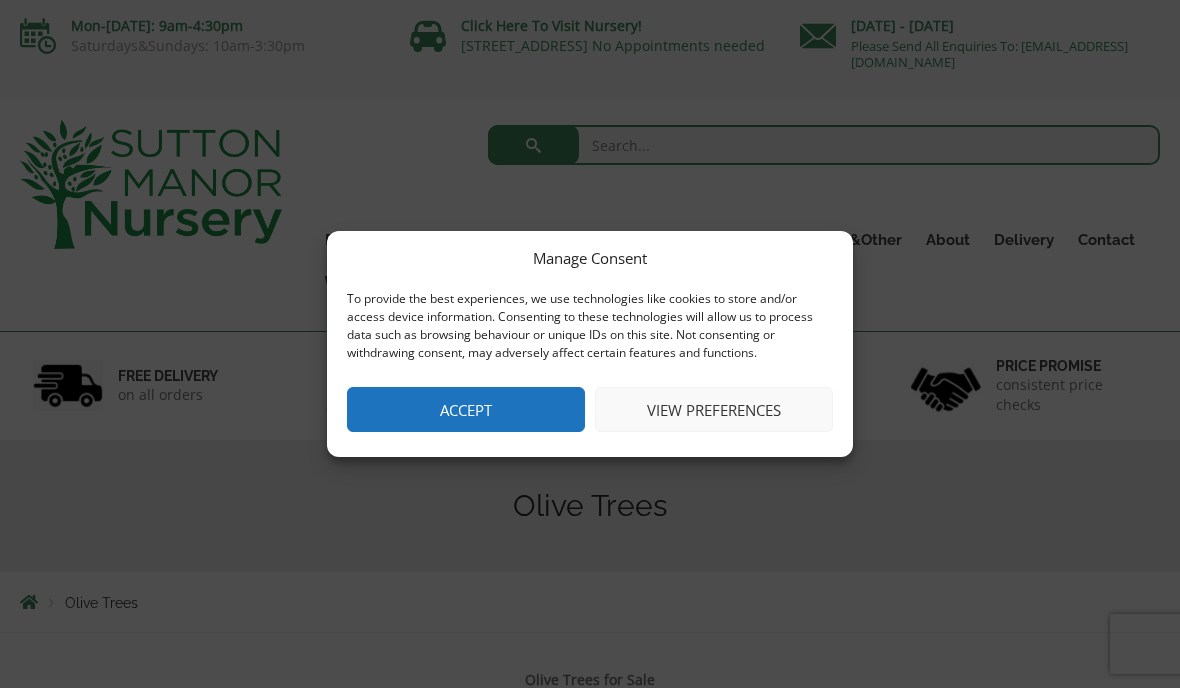 scroll, scrollTop: 0, scrollLeft: 0, axis: both 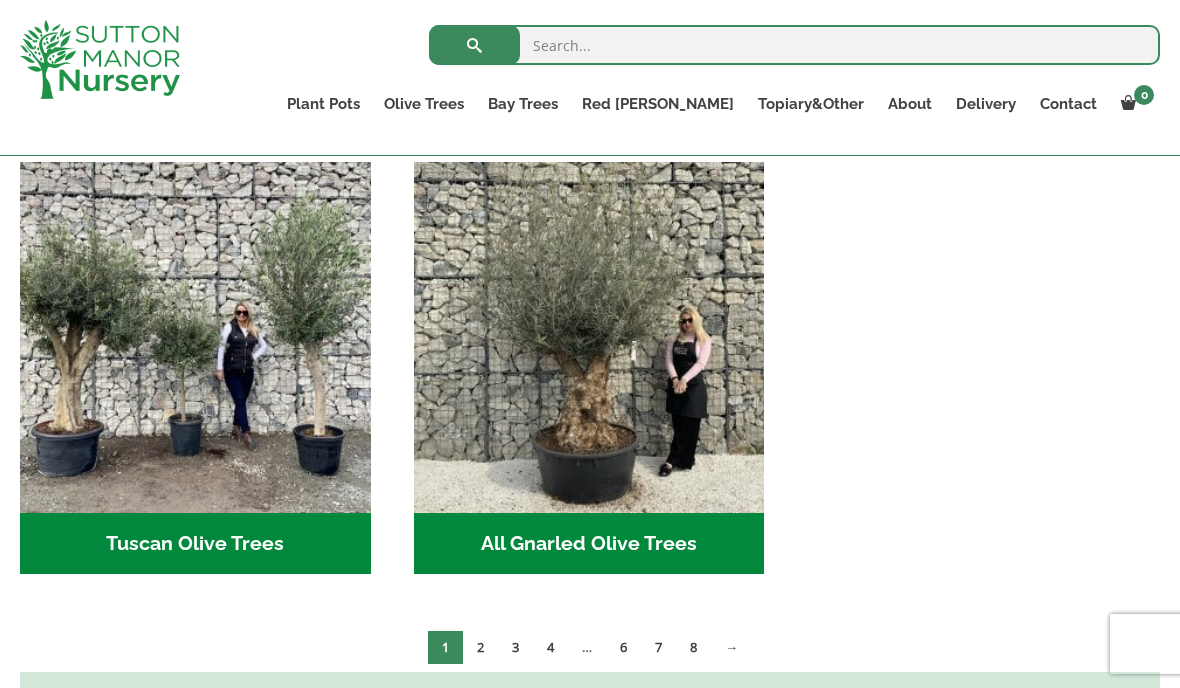 click at bounding box center (589, 337) 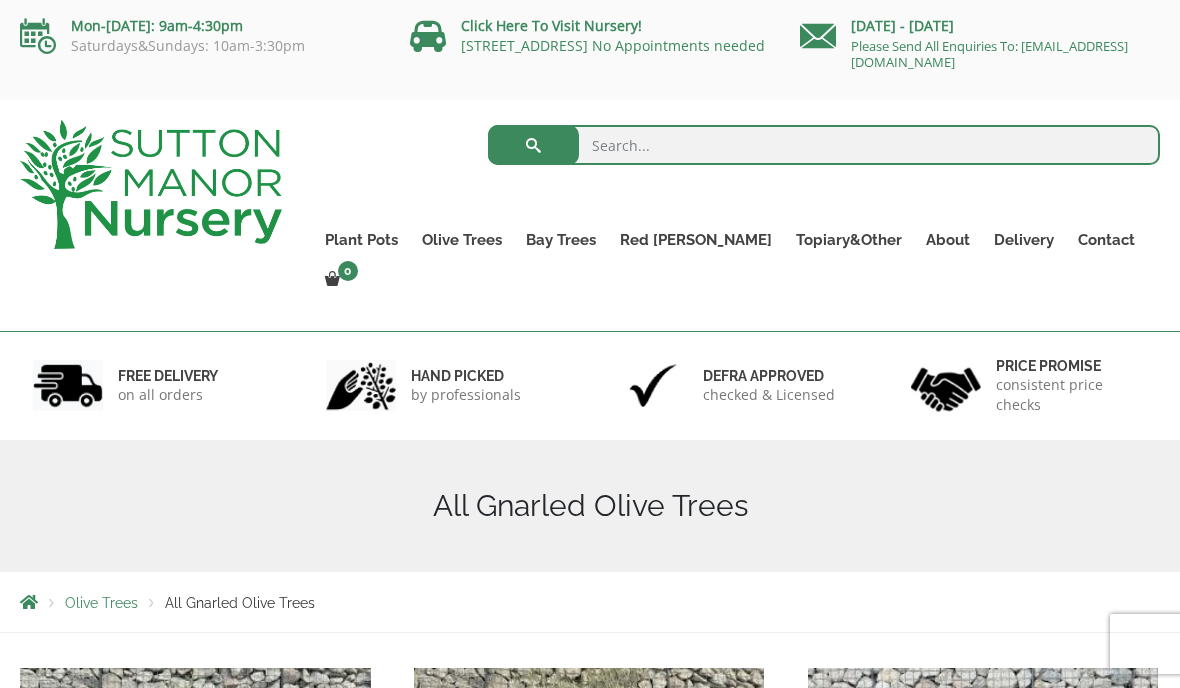scroll, scrollTop: 246, scrollLeft: 0, axis: vertical 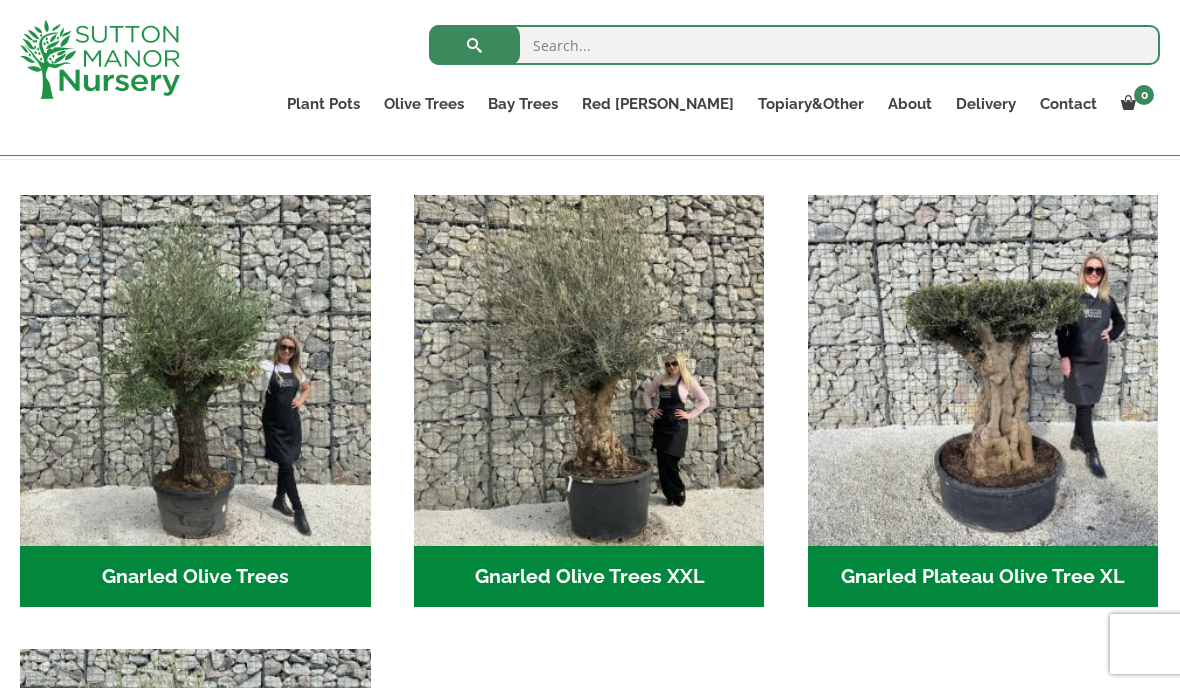 click at bounding box center [589, 370] 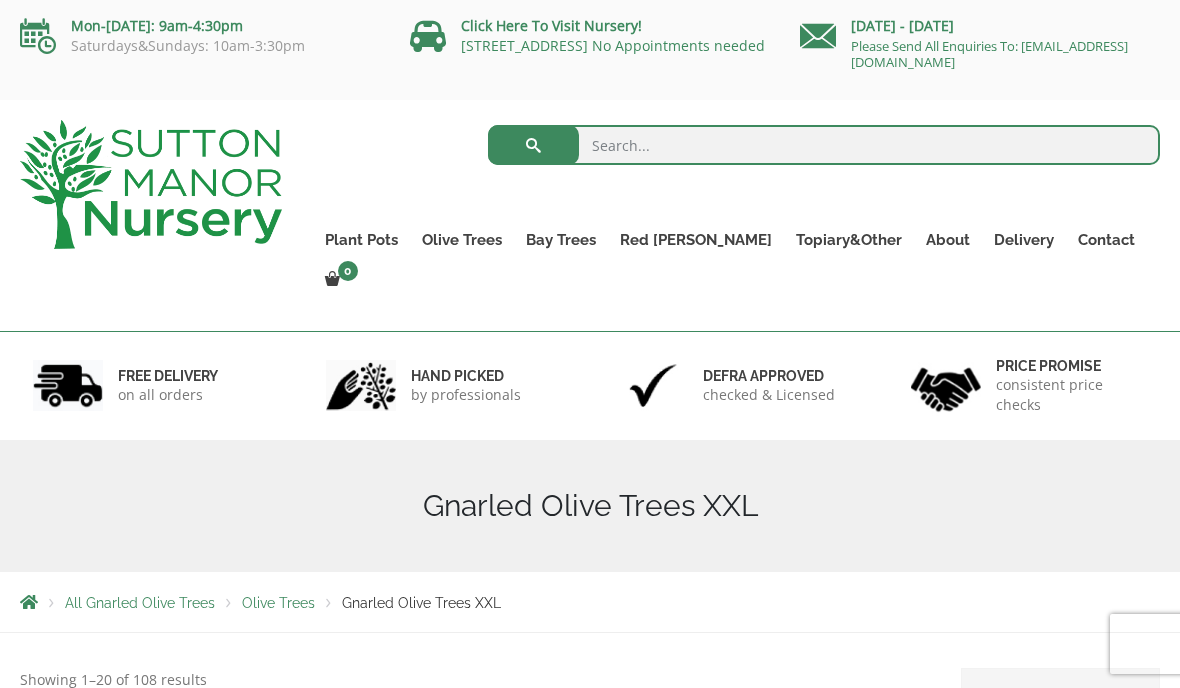 scroll, scrollTop: 0, scrollLeft: 0, axis: both 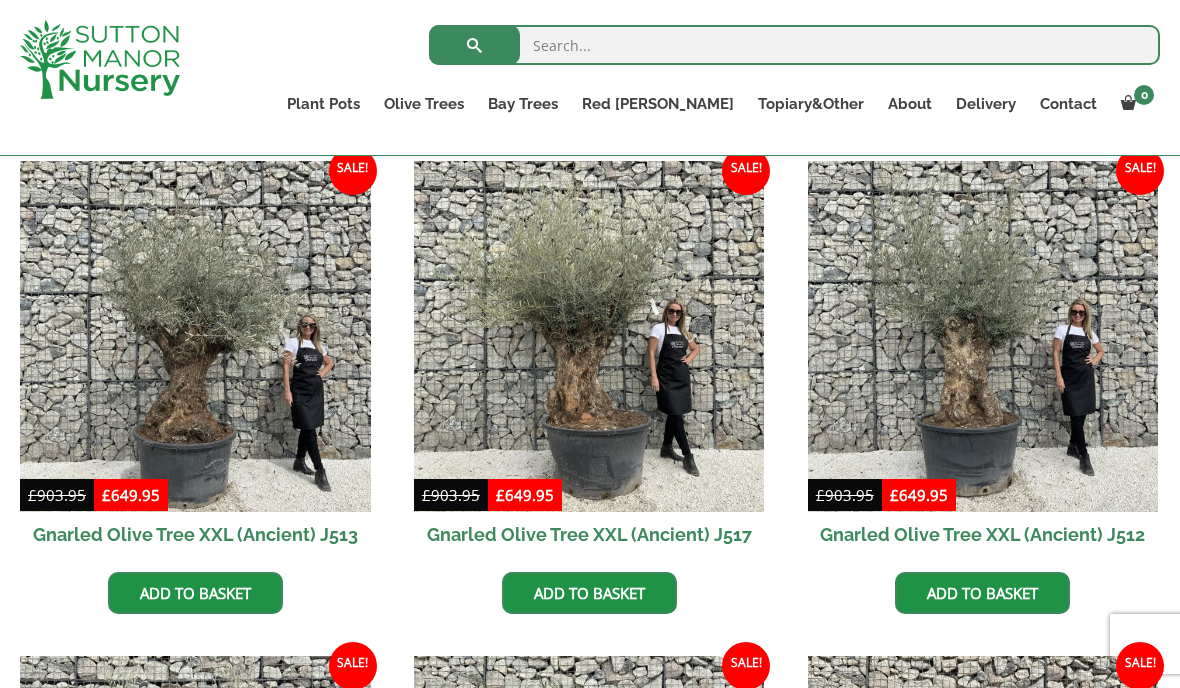 click at bounding box center (589, 336) 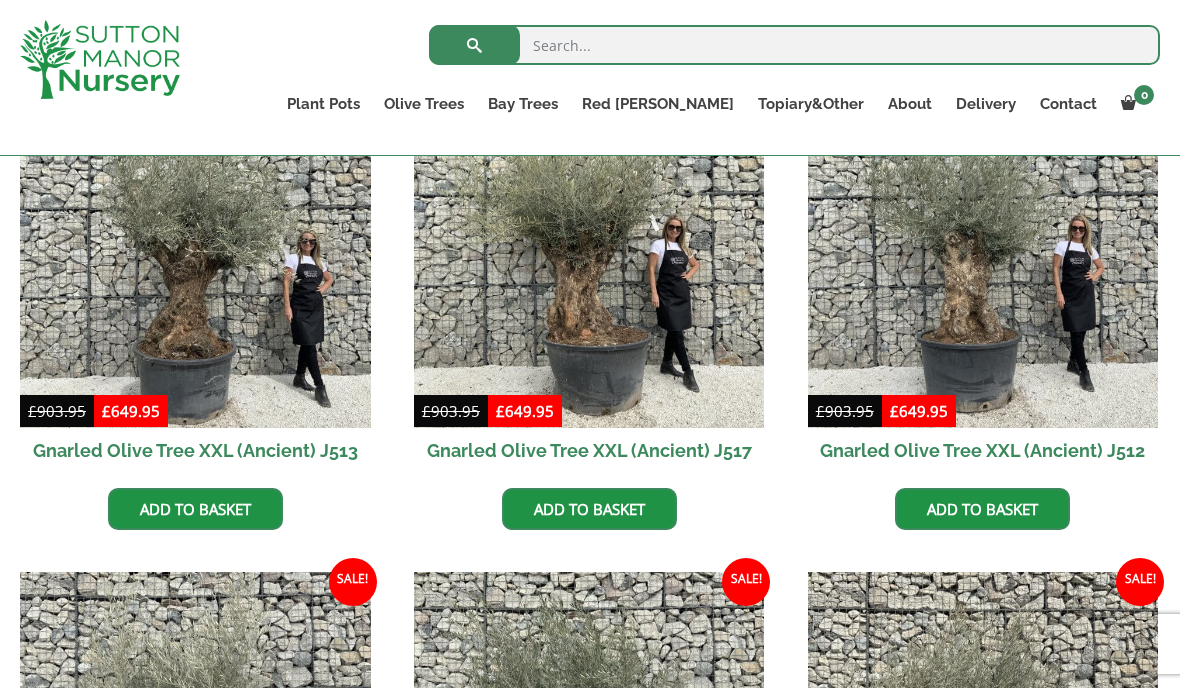 click at bounding box center (195, 252) 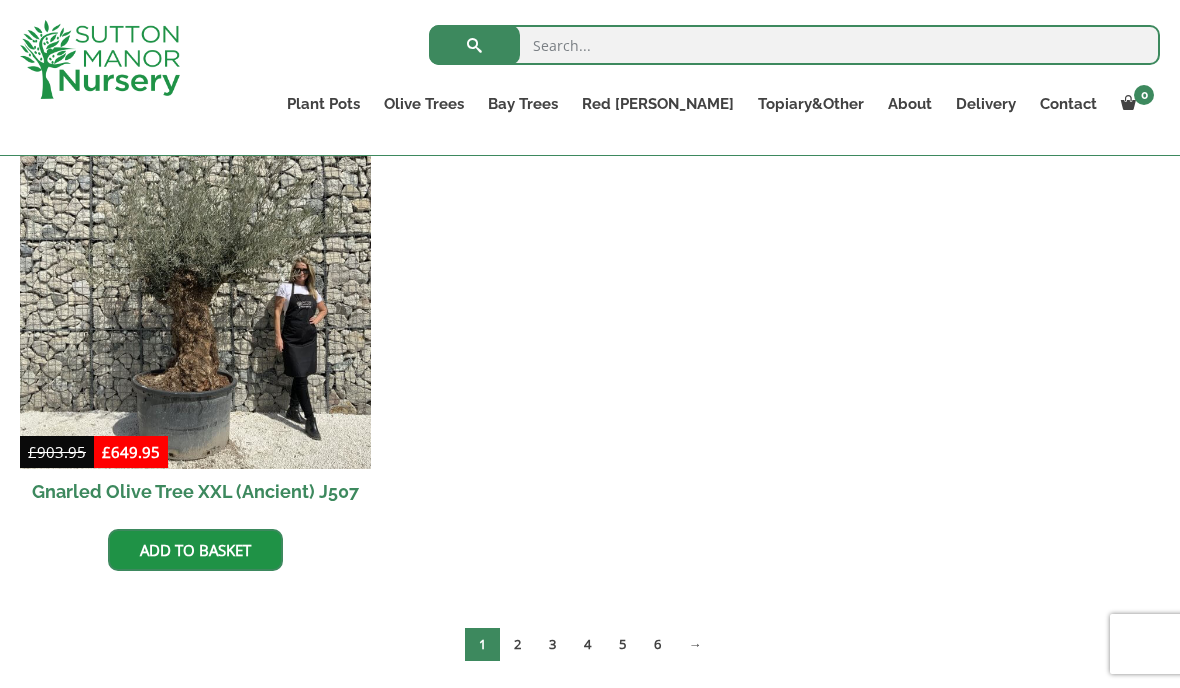 scroll, scrollTop: 2527, scrollLeft: 0, axis: vertical 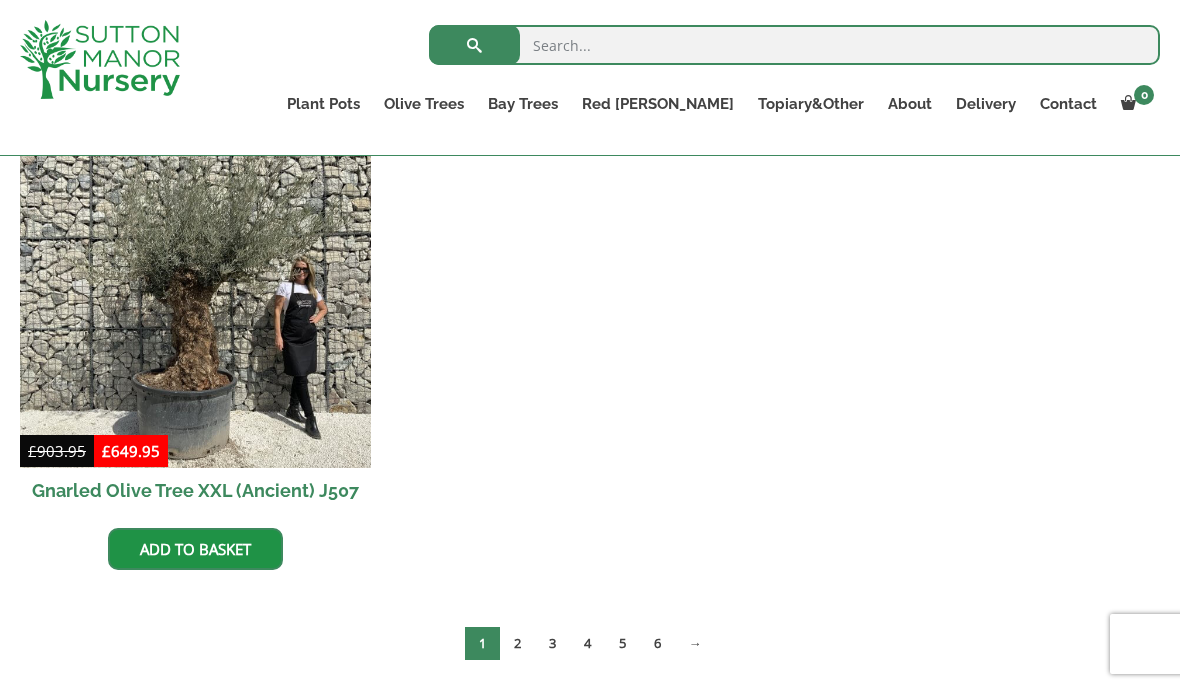 click on "2" at bounding box center [517, 643] 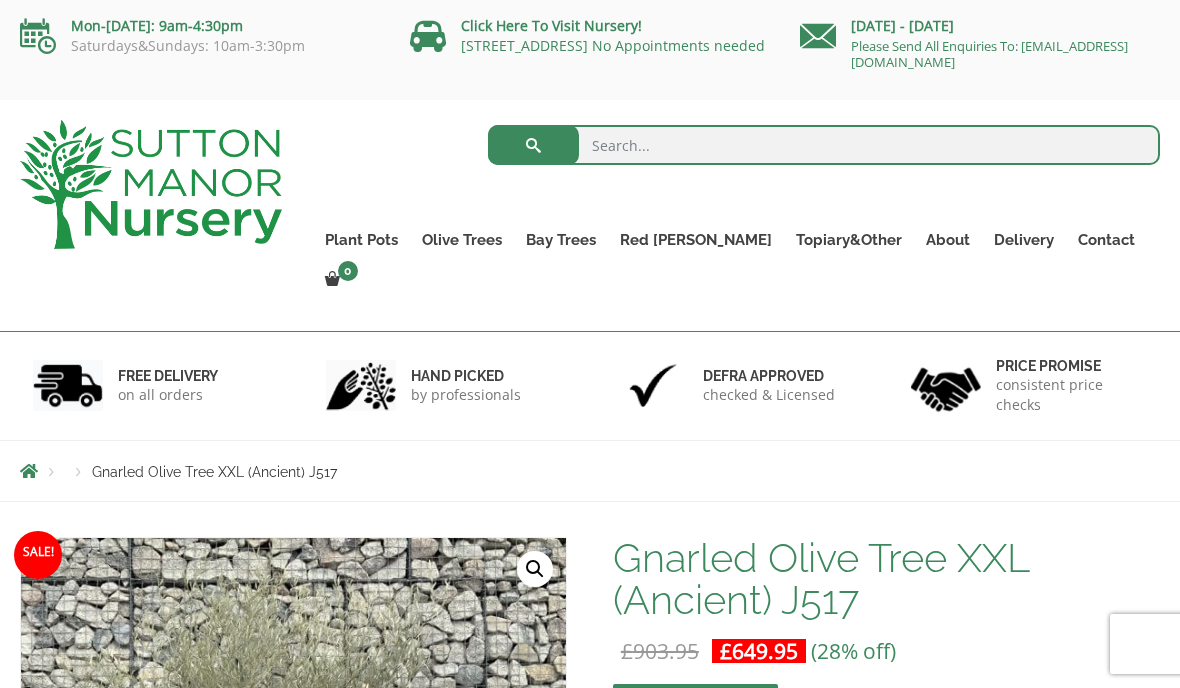scroll, scrollTop: 0, scrollLeft: 0, axis: both 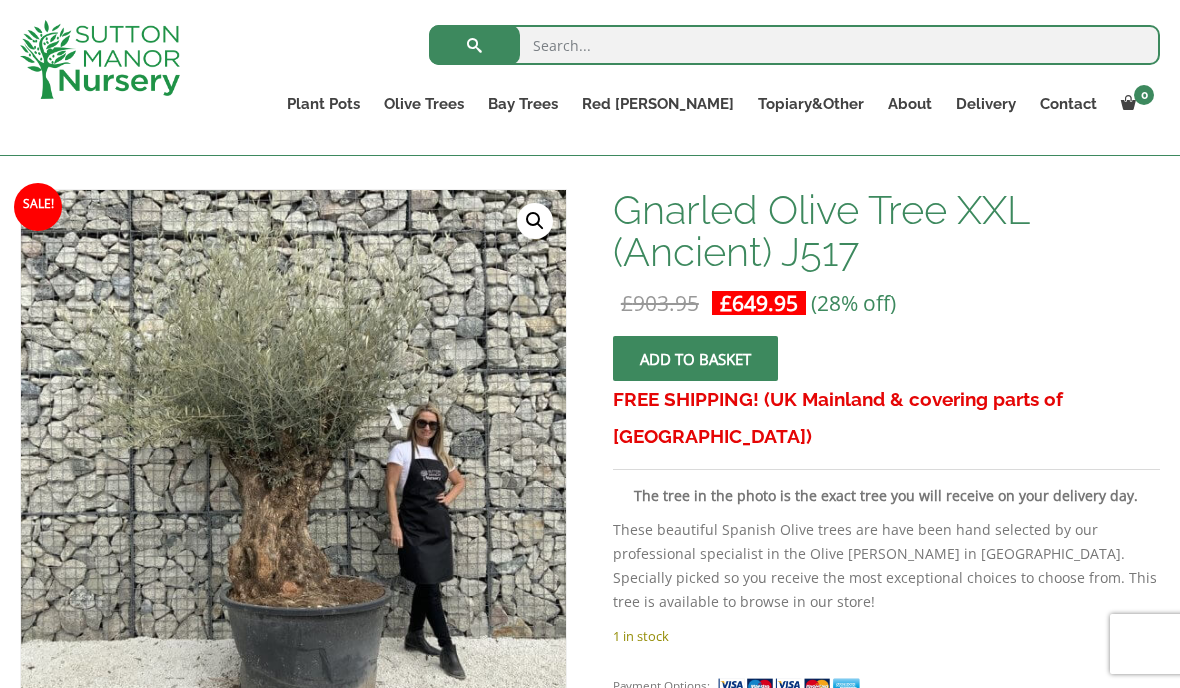 click on "🔍" at bounding box center (535, 221) 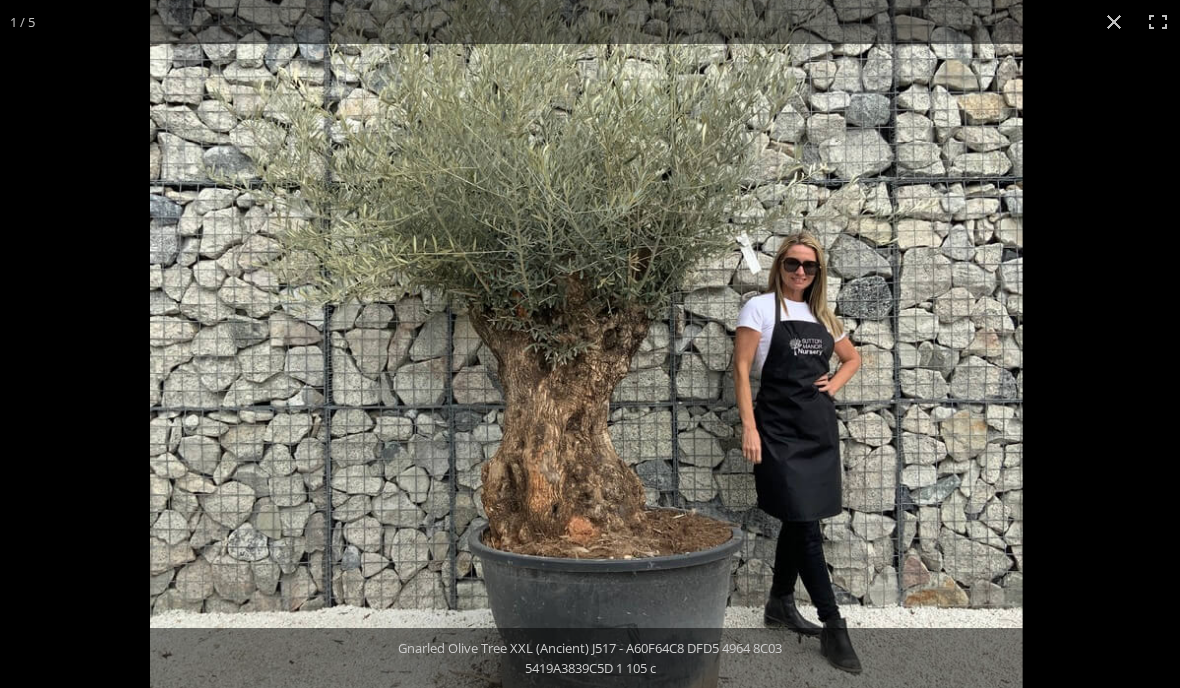 click at bounding box center (586, 327) 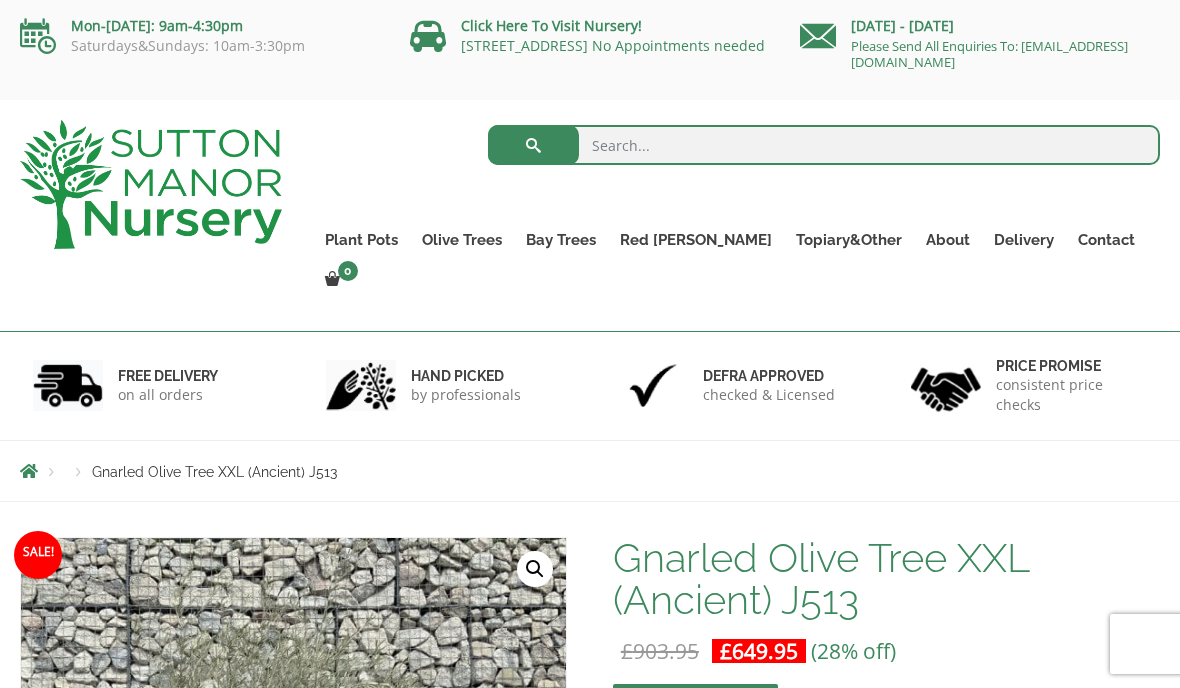 scroll, scrollTop: 0, scrollLeft: 0, axis: both 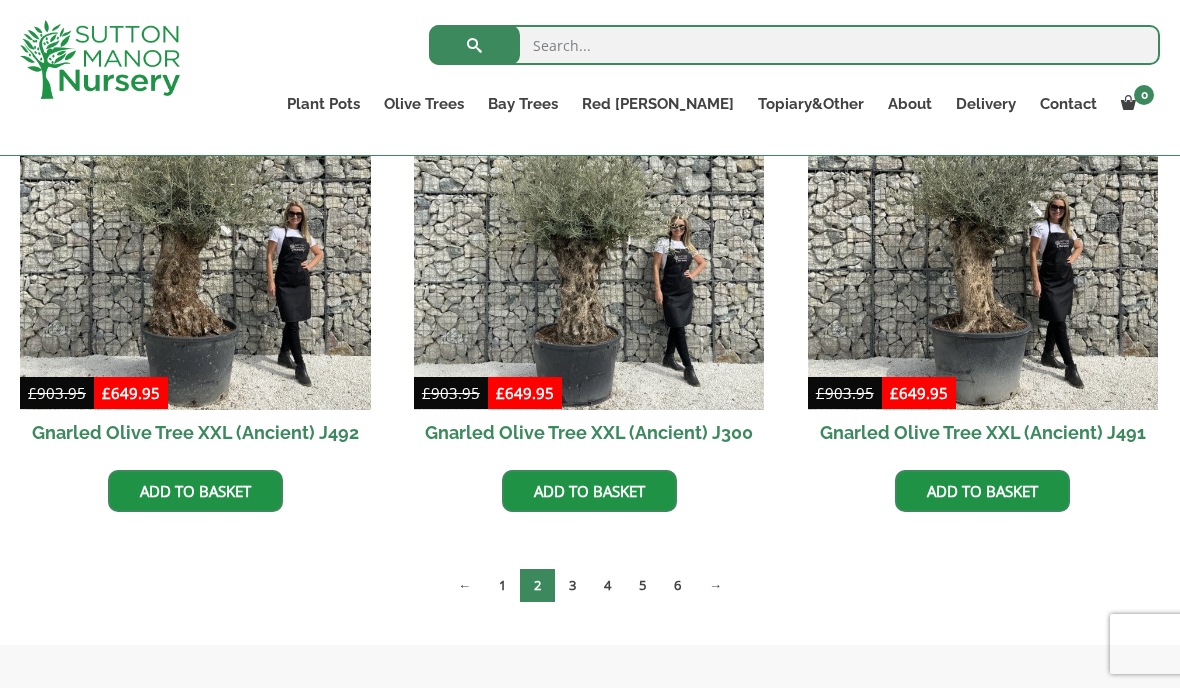 click on "3" at bounding box center [572, 585] 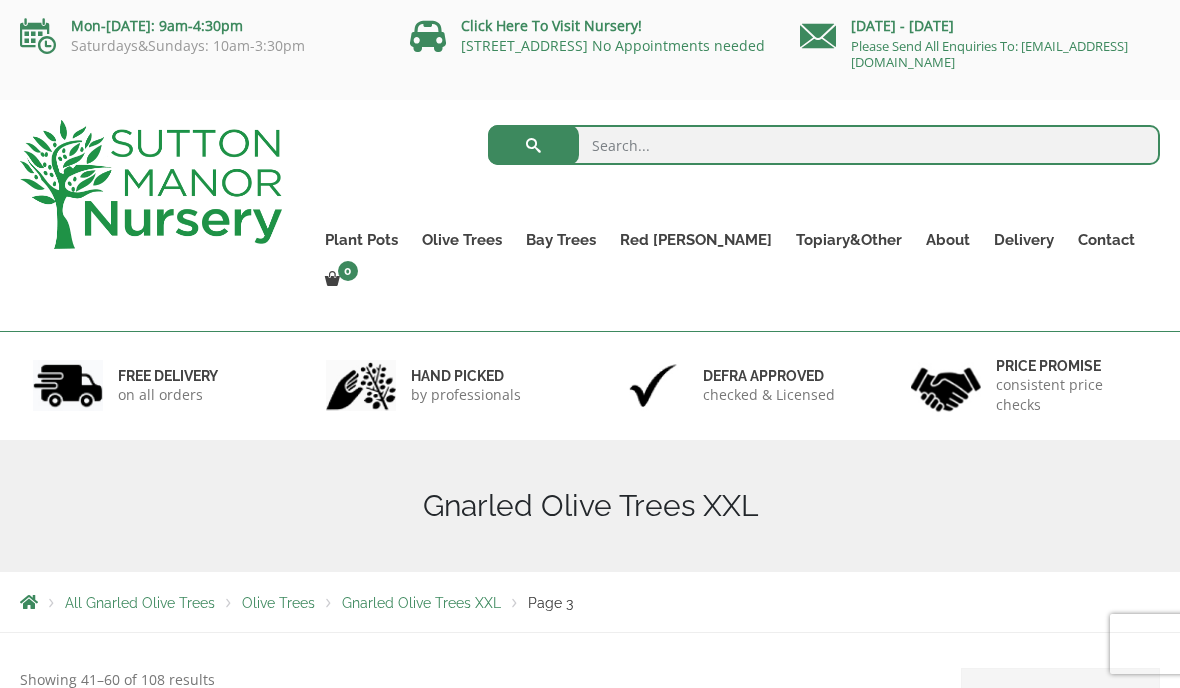 scroll, scrollTop: 115, scrollLeft: 0, axis: vertical 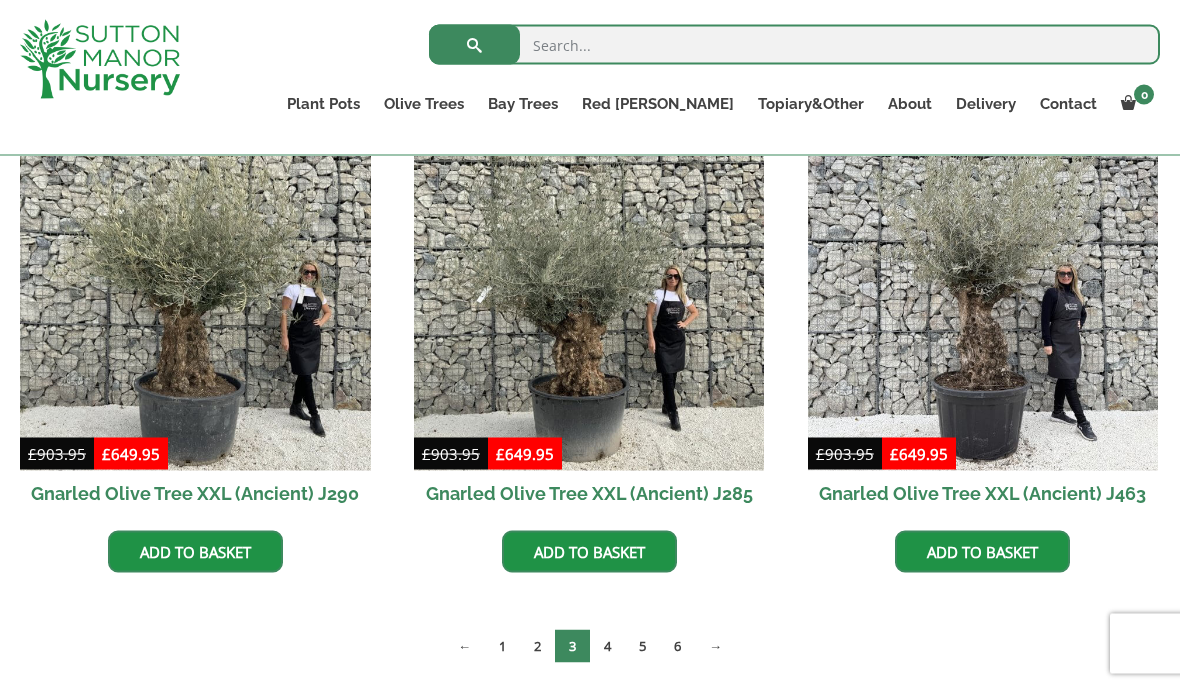 click on "4" at bounding box center (607, 646) 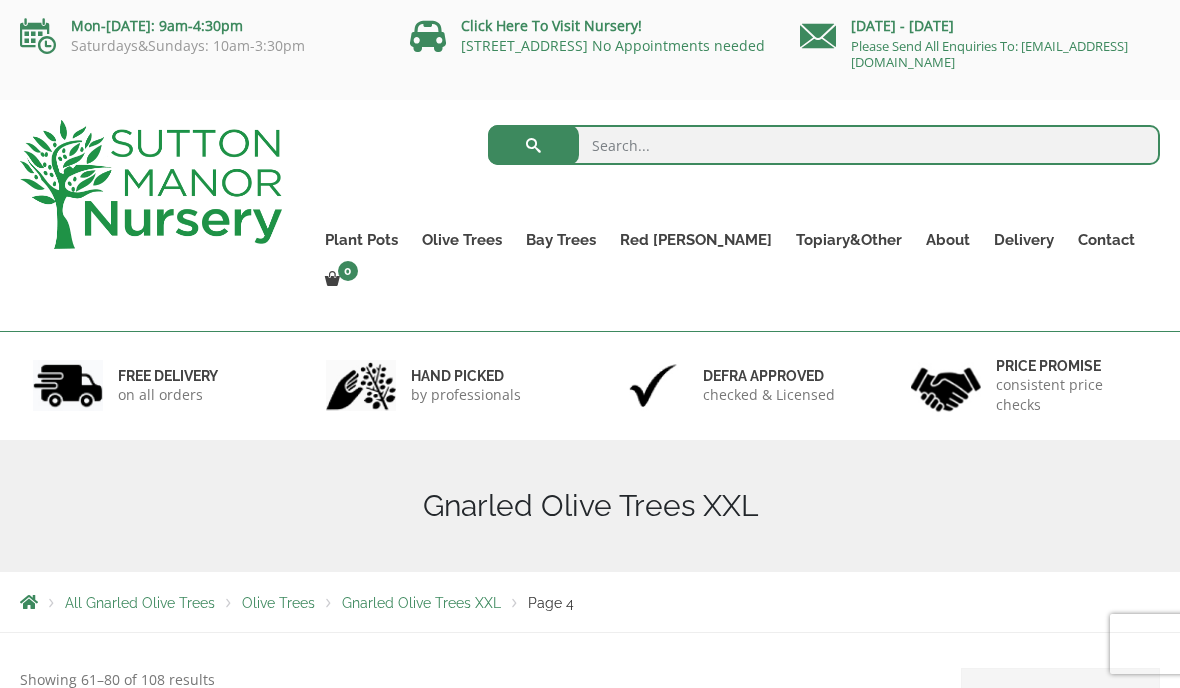 scroll, scrollTop: 0, scrollLeft: 0, axis: both 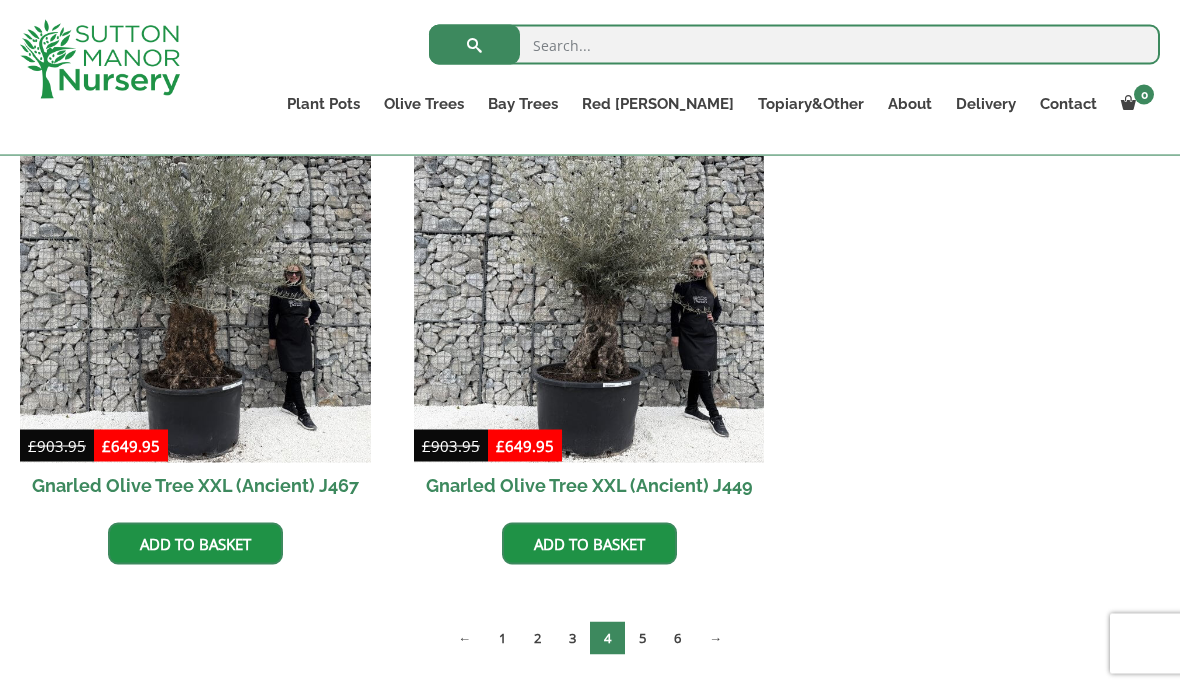 click on "5" at bounding box center (642, 638) 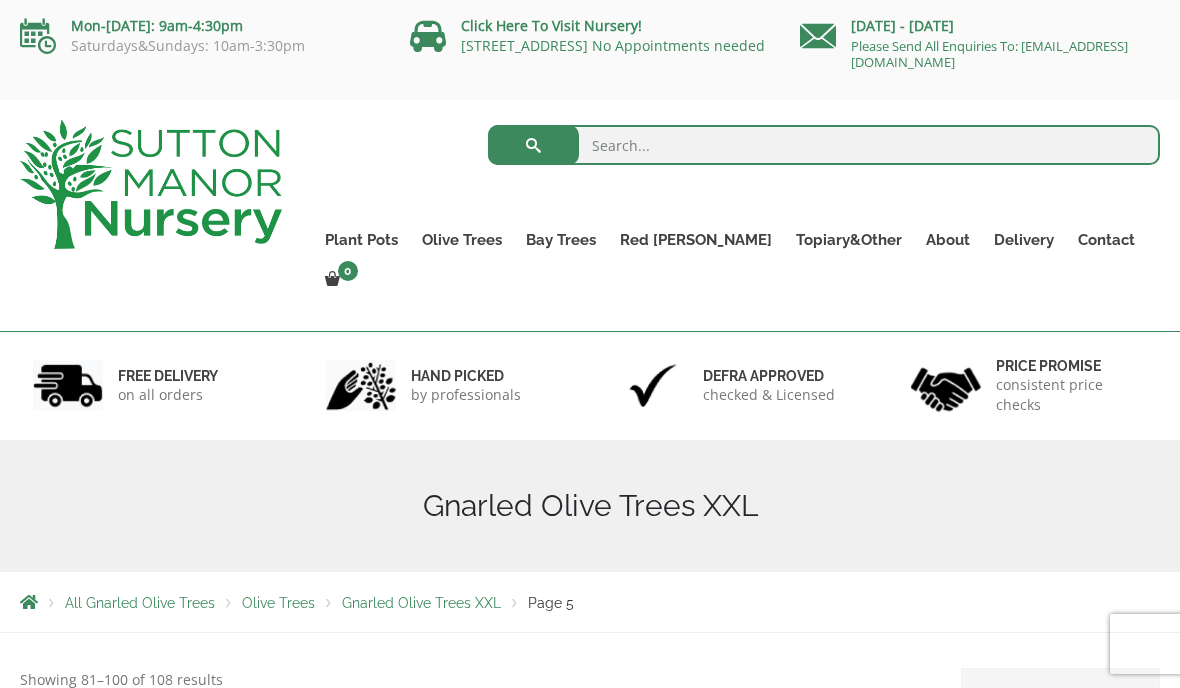 scroll, scrollTop: 0, scrollLeft: 0, axis: both 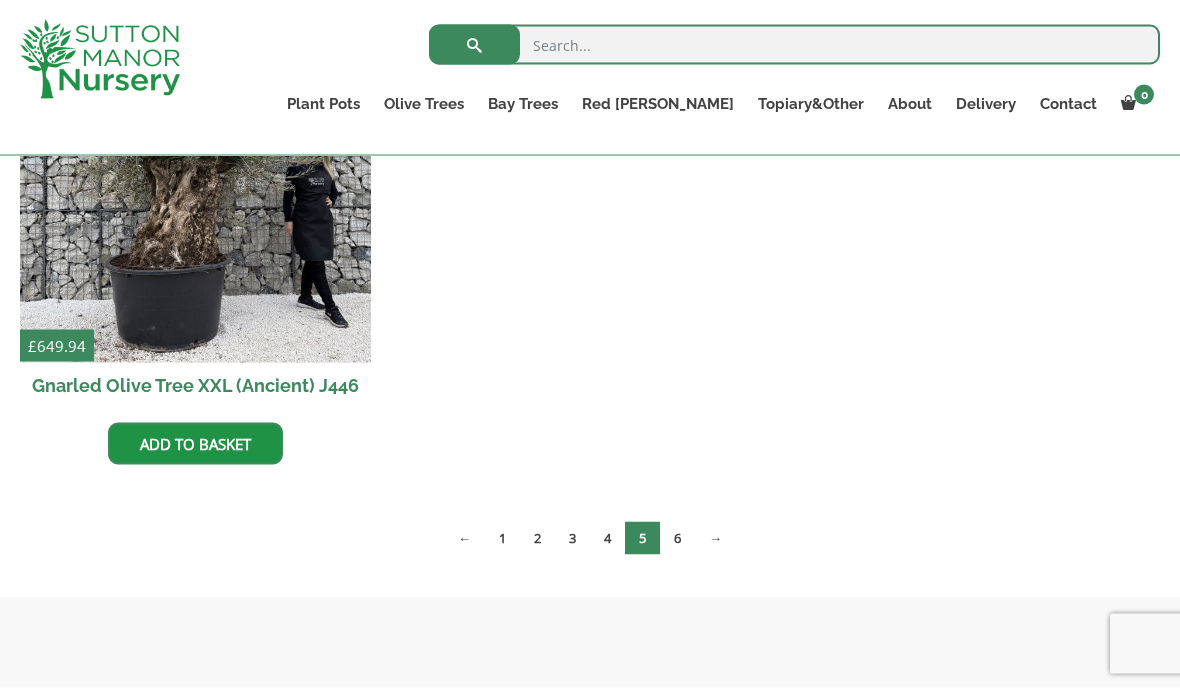 click on "6" at bounding box center [677, 538] 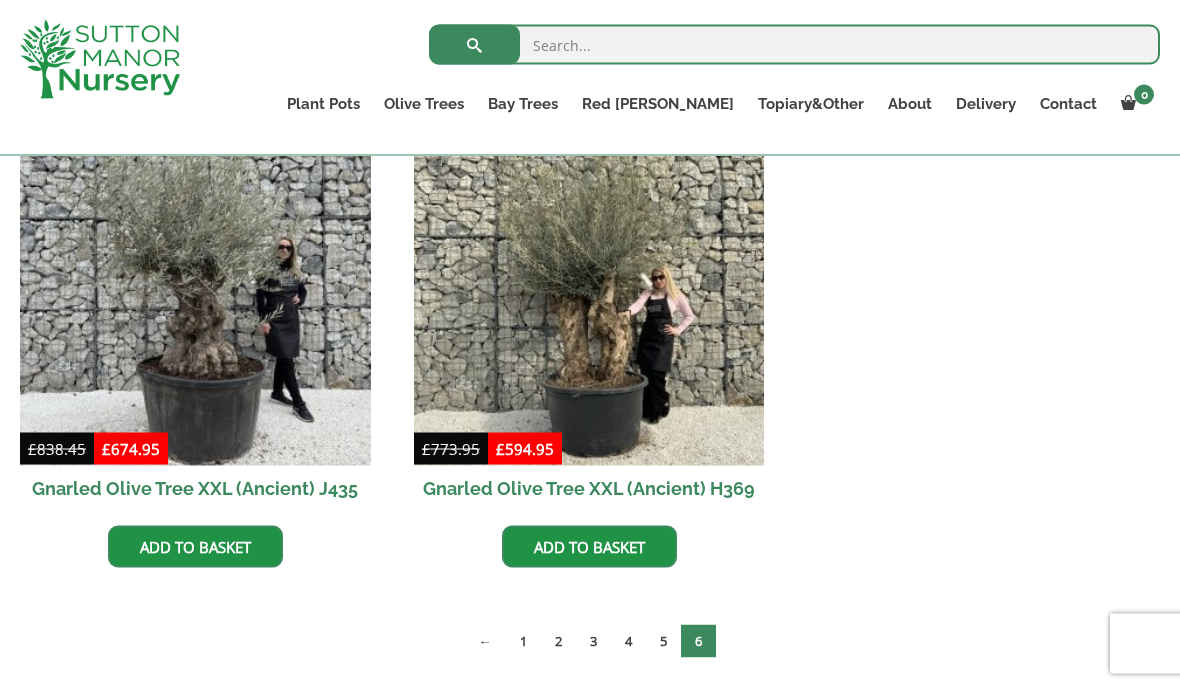 scroll, scrollTop: 648, scrollLeft: 0, axis: vertical 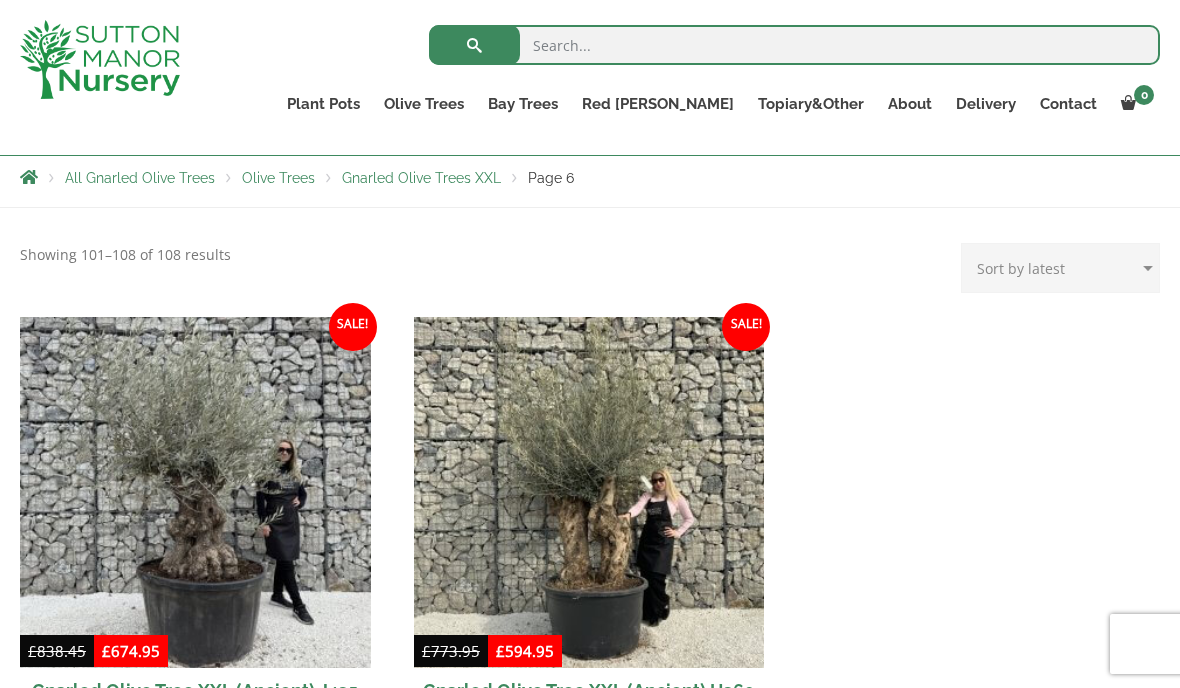 click on "Ancient Gnarled Olive Trees" at bounding box center [0, 0] 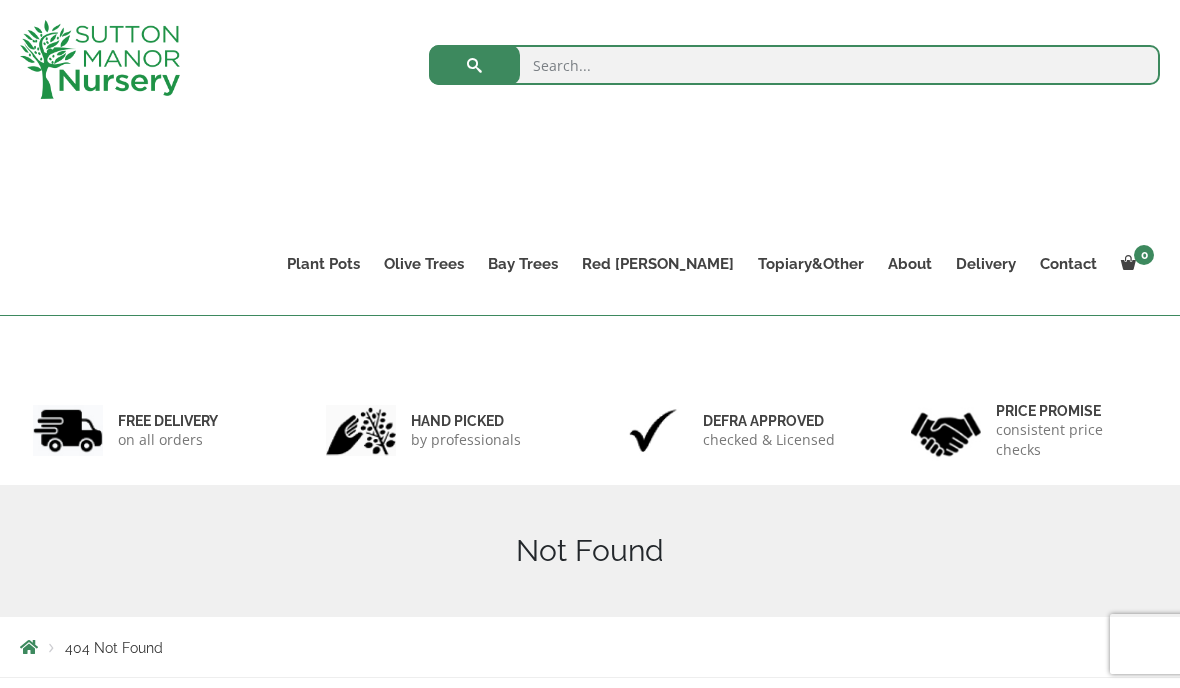 scroll, scrollTop: 258, scrollLeft: 0, axis: vertical 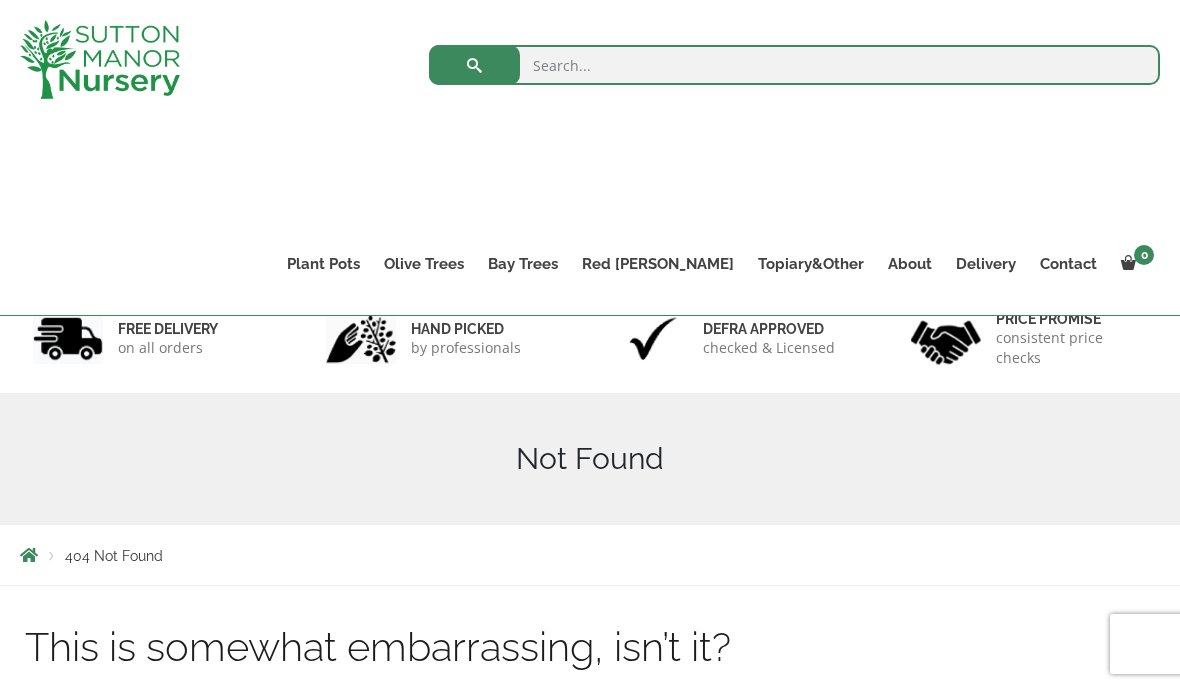 click on "Olive Trees" at bounding box center (424, 264) 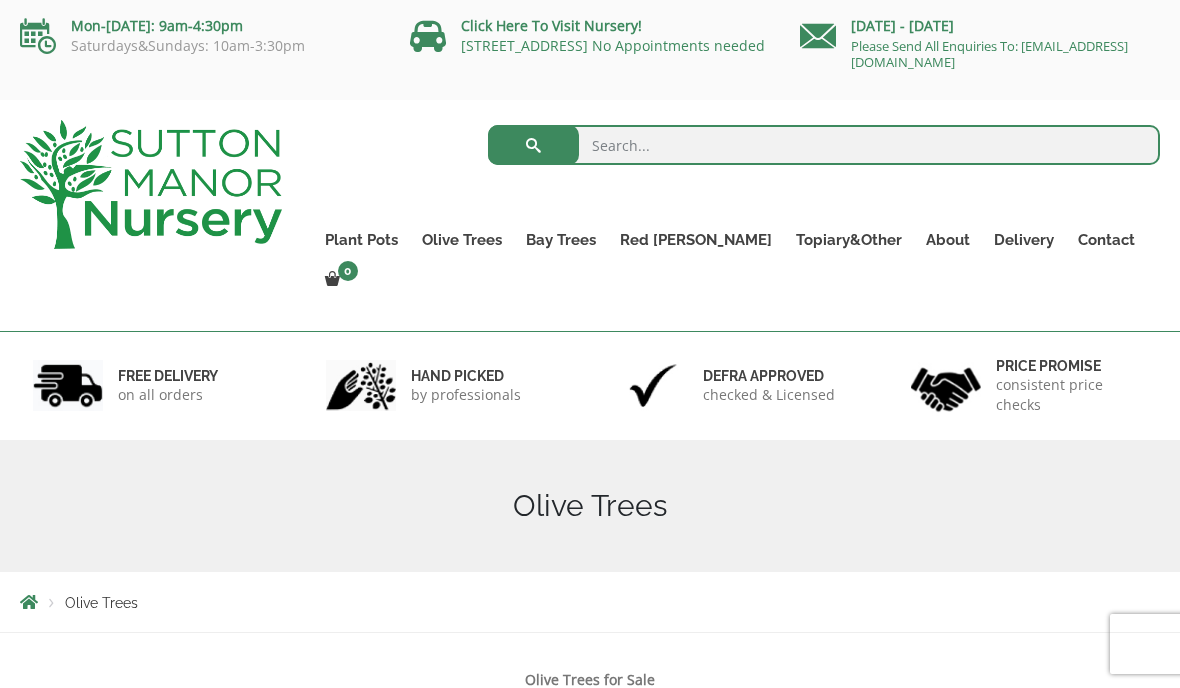 scroll, scrollTop: 0, scrollLeft: 0, axis: both 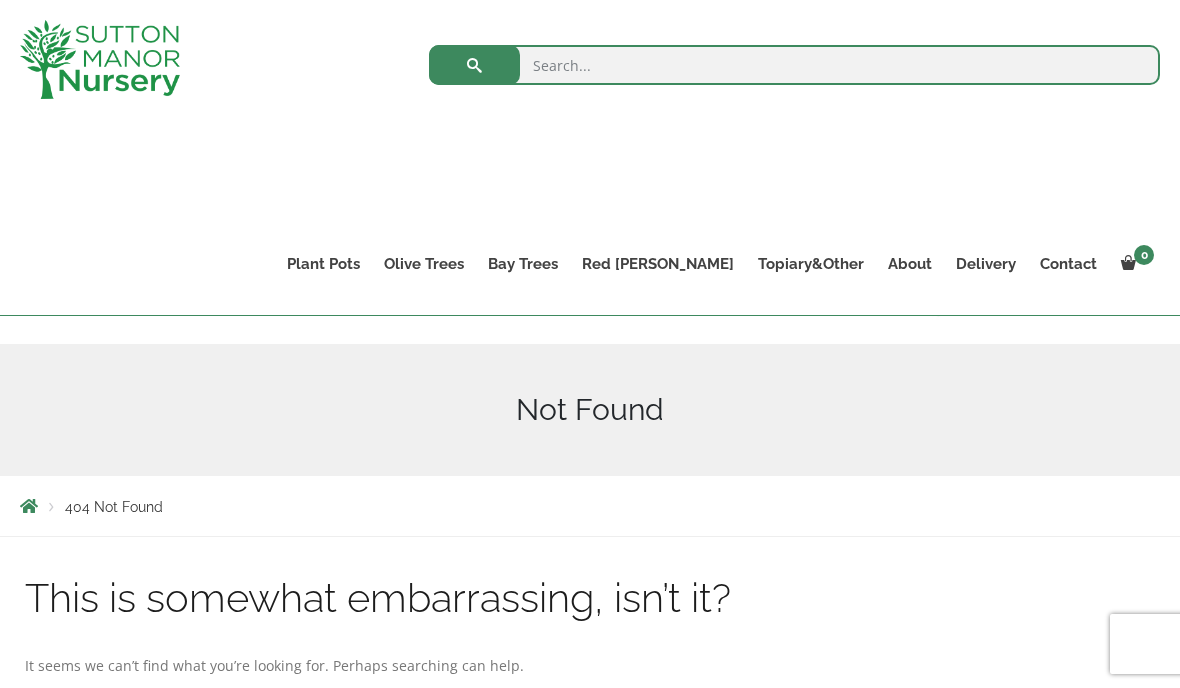 click on "Tuscan Olive Trees" at bounding box center [0, 0] 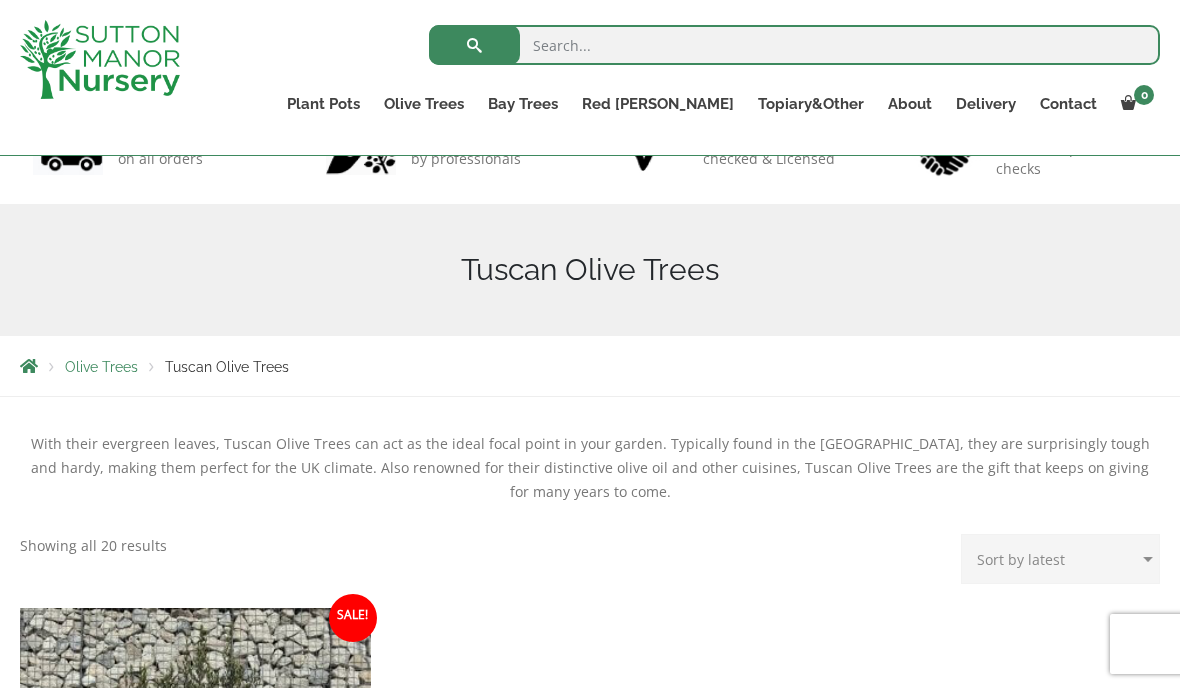 scroll, scrollTop: 368, scrollLeft: 0, axis: vertical 